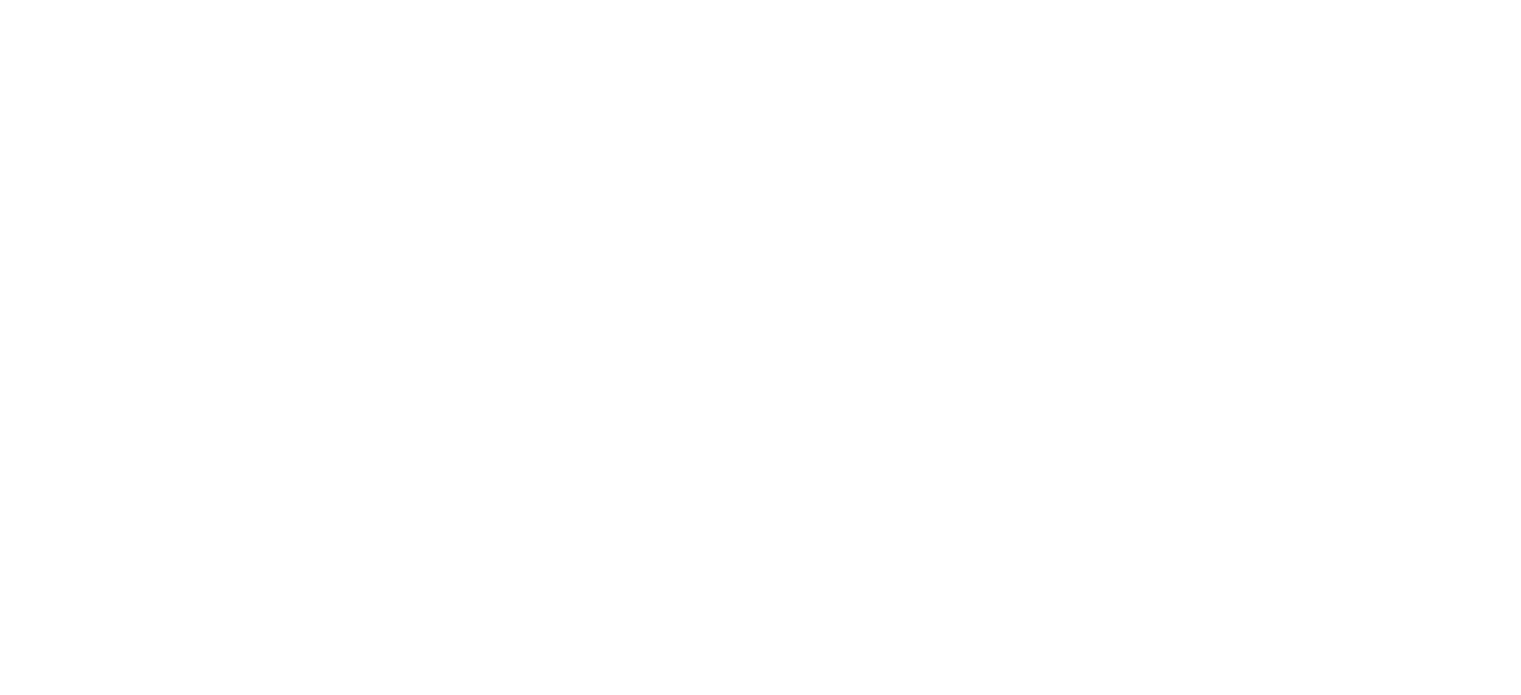 scroll, scrollTop: 0, scrollLeft: 0, axis: both 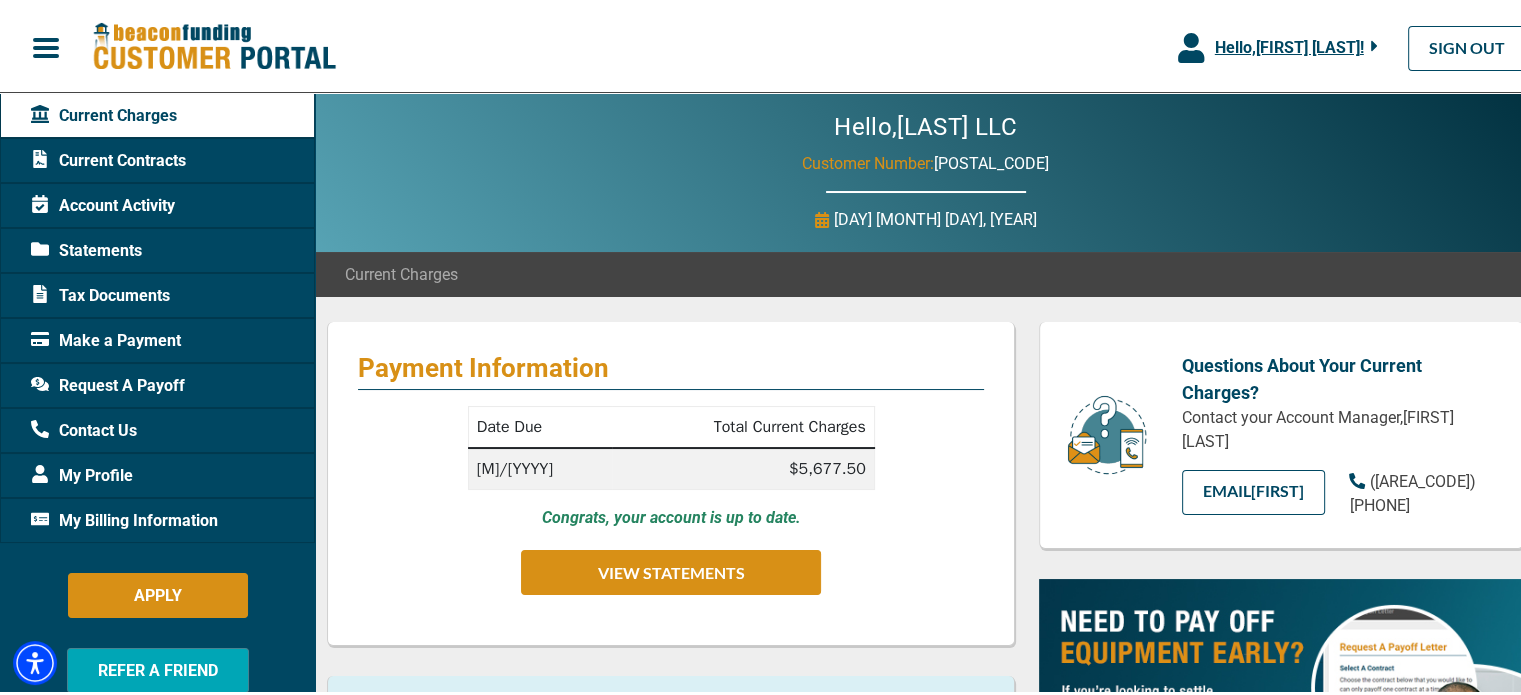 click on "$5,677.50" at bounding box center (743, 466) 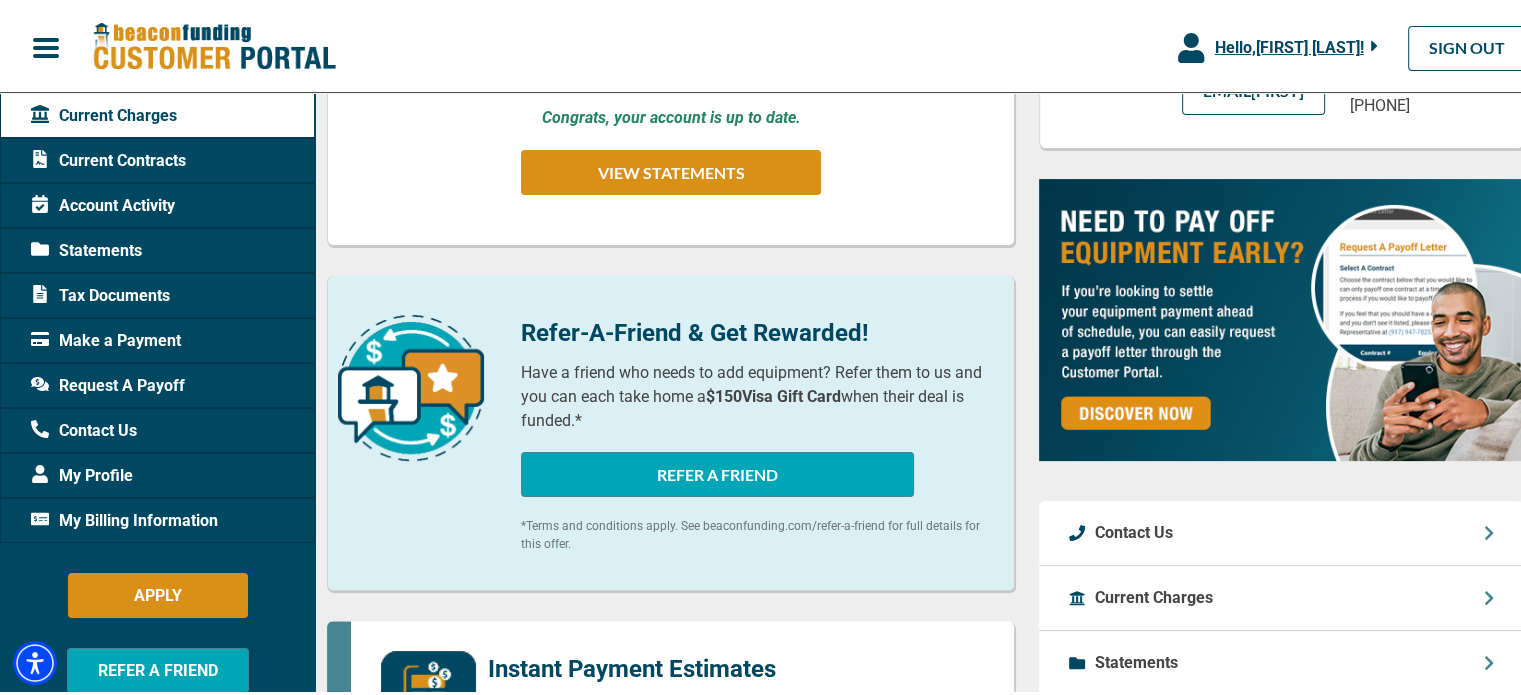 scroll, scrollTop: 200, scrollLeft: 0, axis: vertical 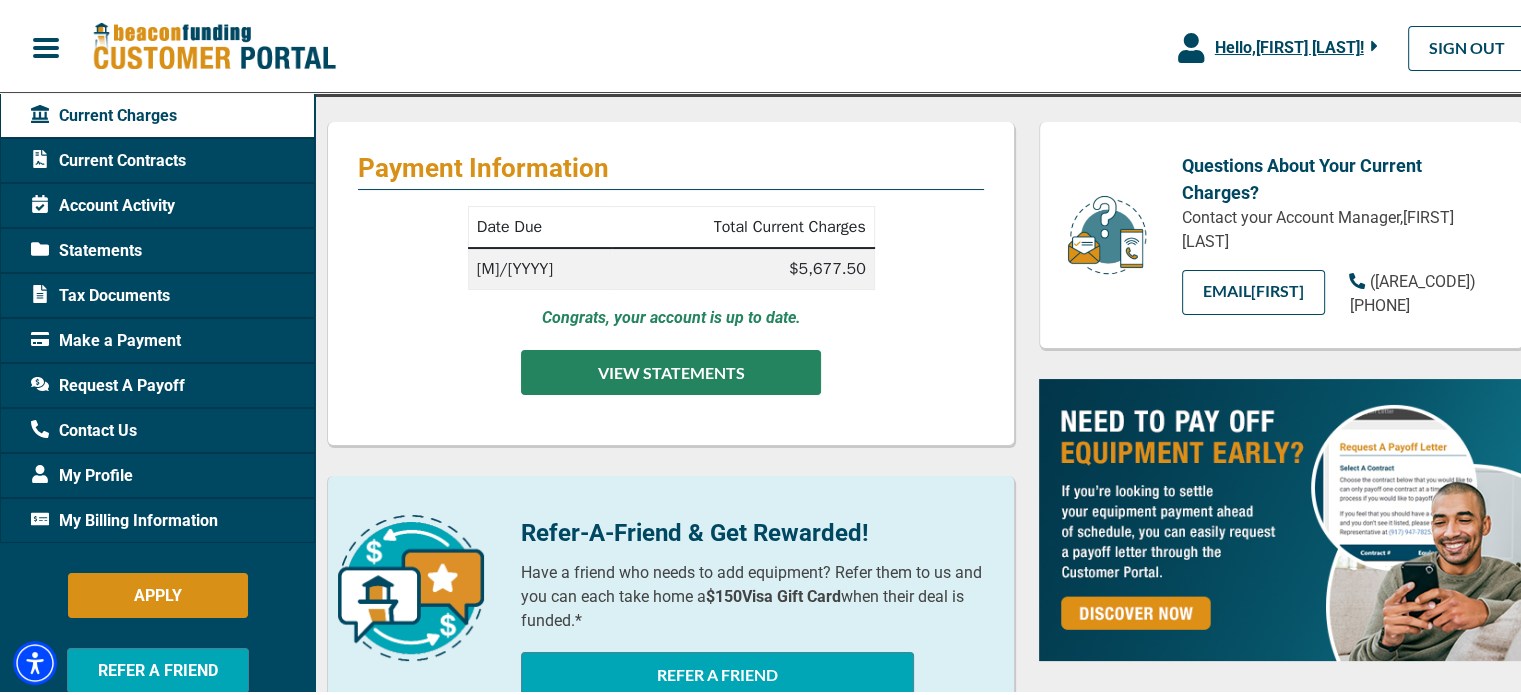 click on "VIEW STATEMENTS" at bounding box center [671, 369] 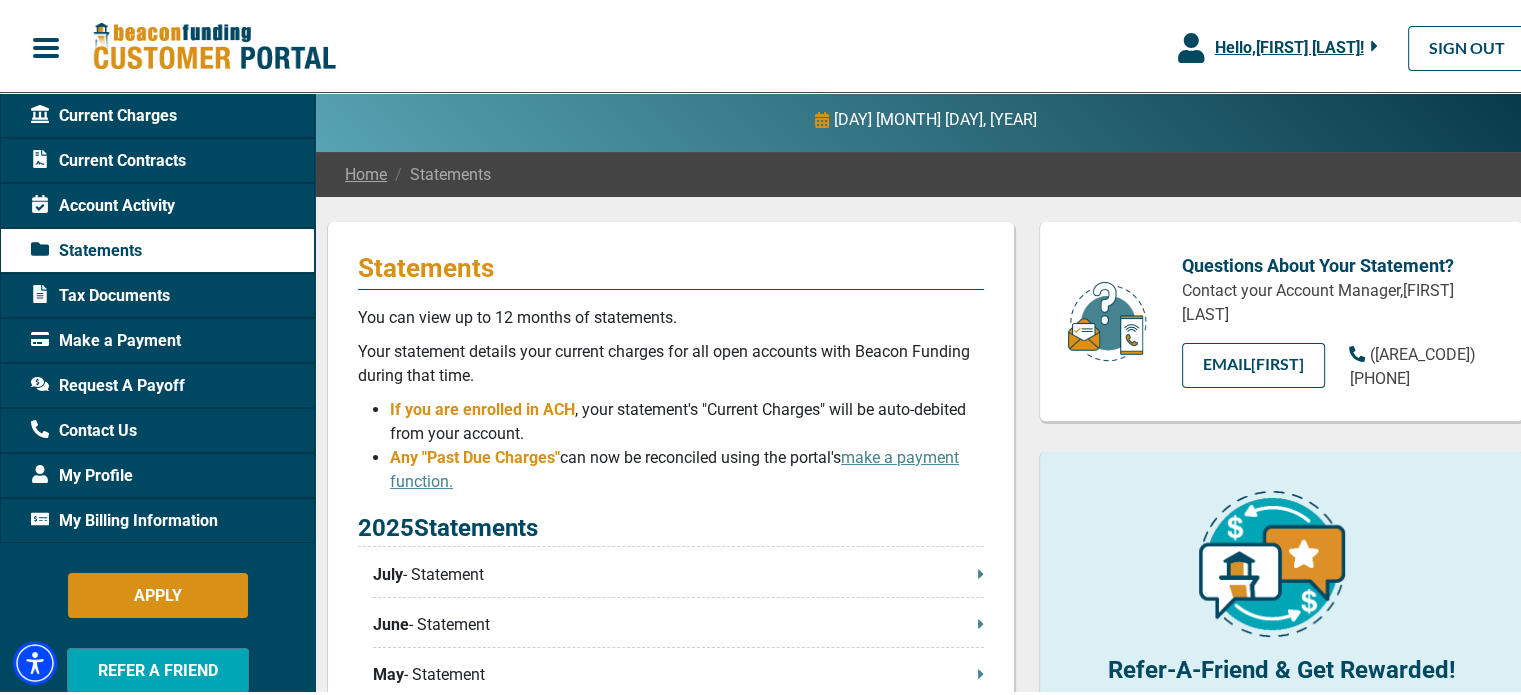 scroll, scrollTop: 0, scrollLeft: 0, axis: both 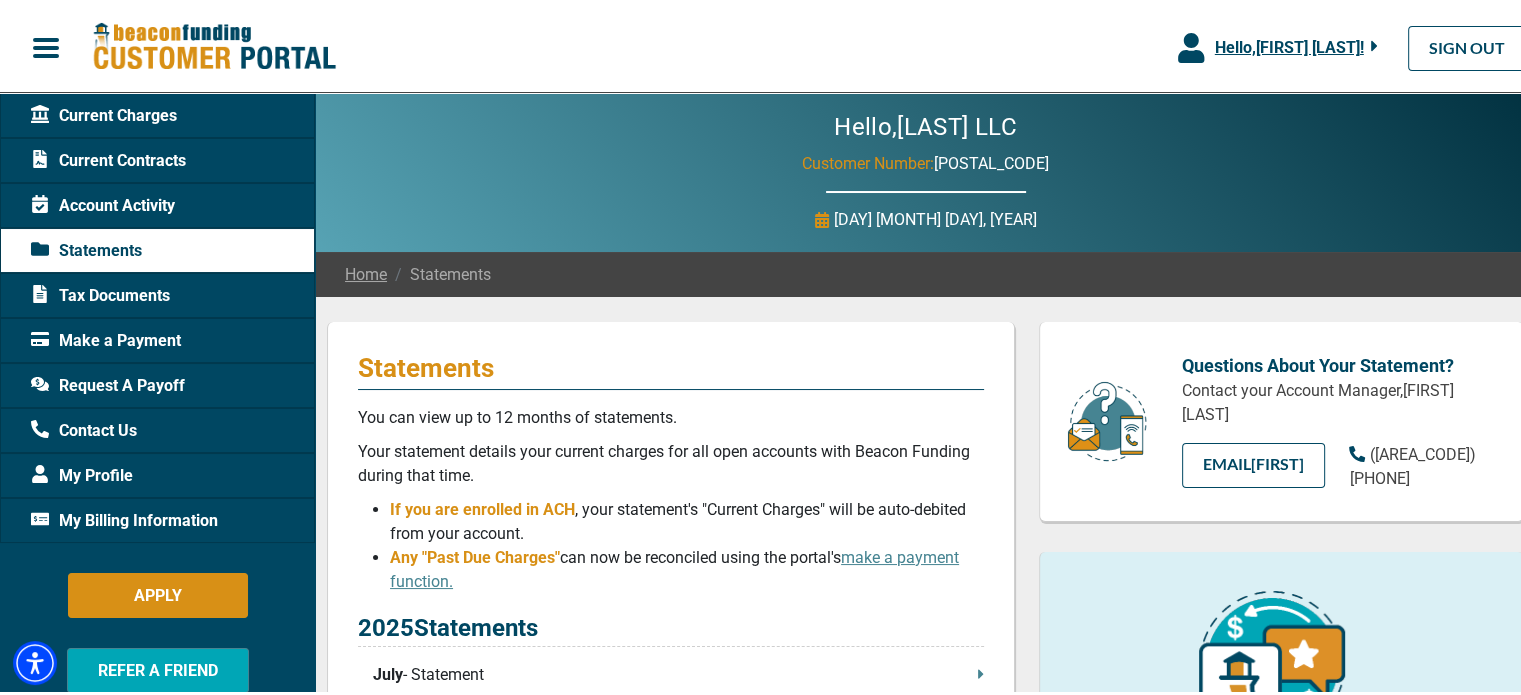 click on "Current Contracts" at bounding box center (108, 158) 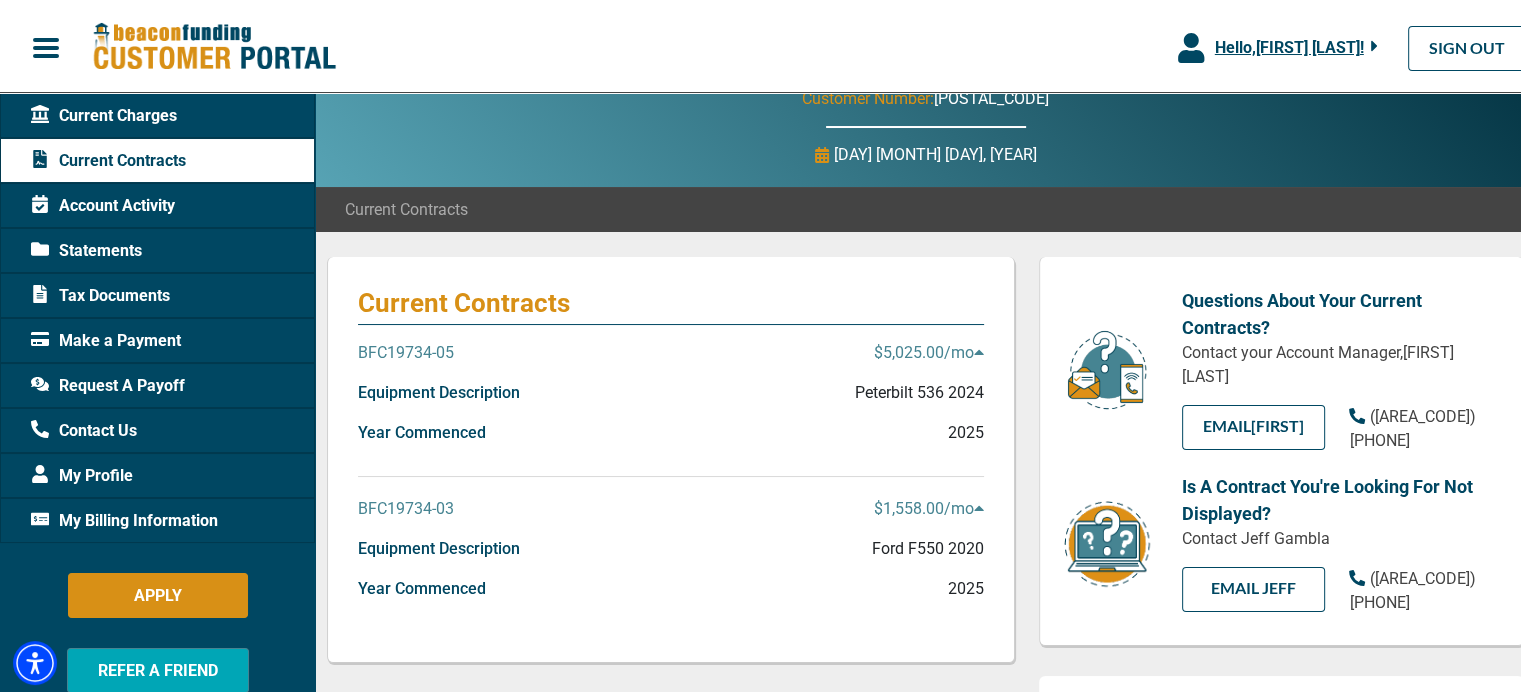 scroll, scrollTop: 100, scrollLeft: 0, axis: vertical 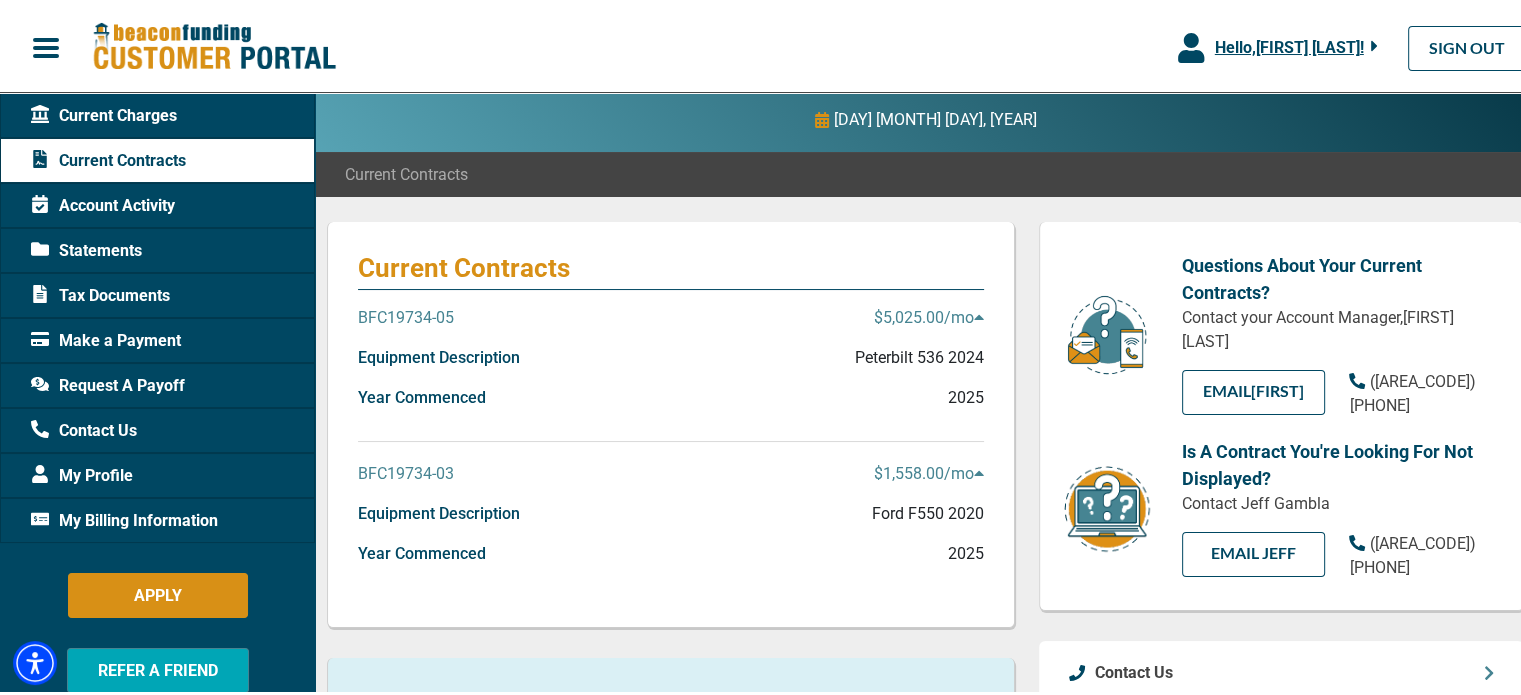 click on "$1,558.00 /mo" at bounding box center (929, 471) 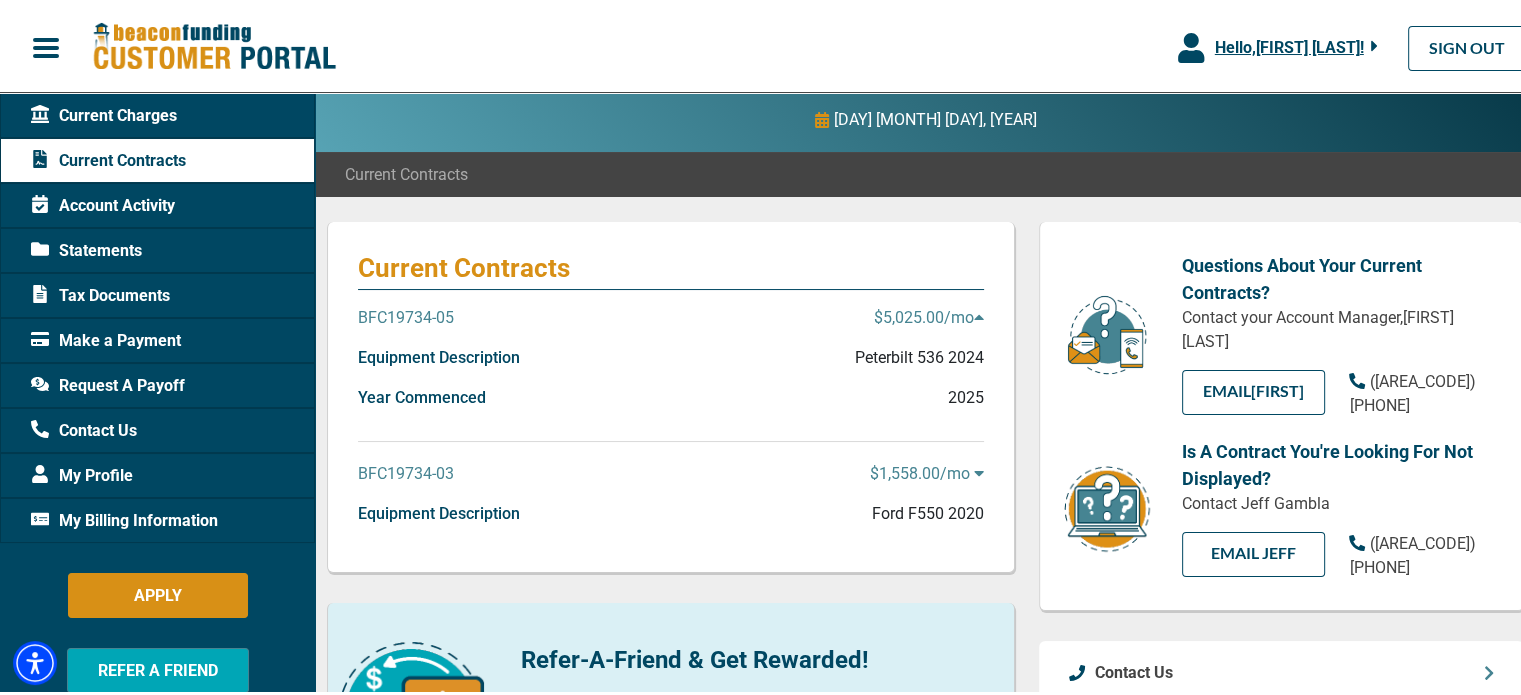 click on "$1,558.00 /mo" at bounding box center [927, 471] 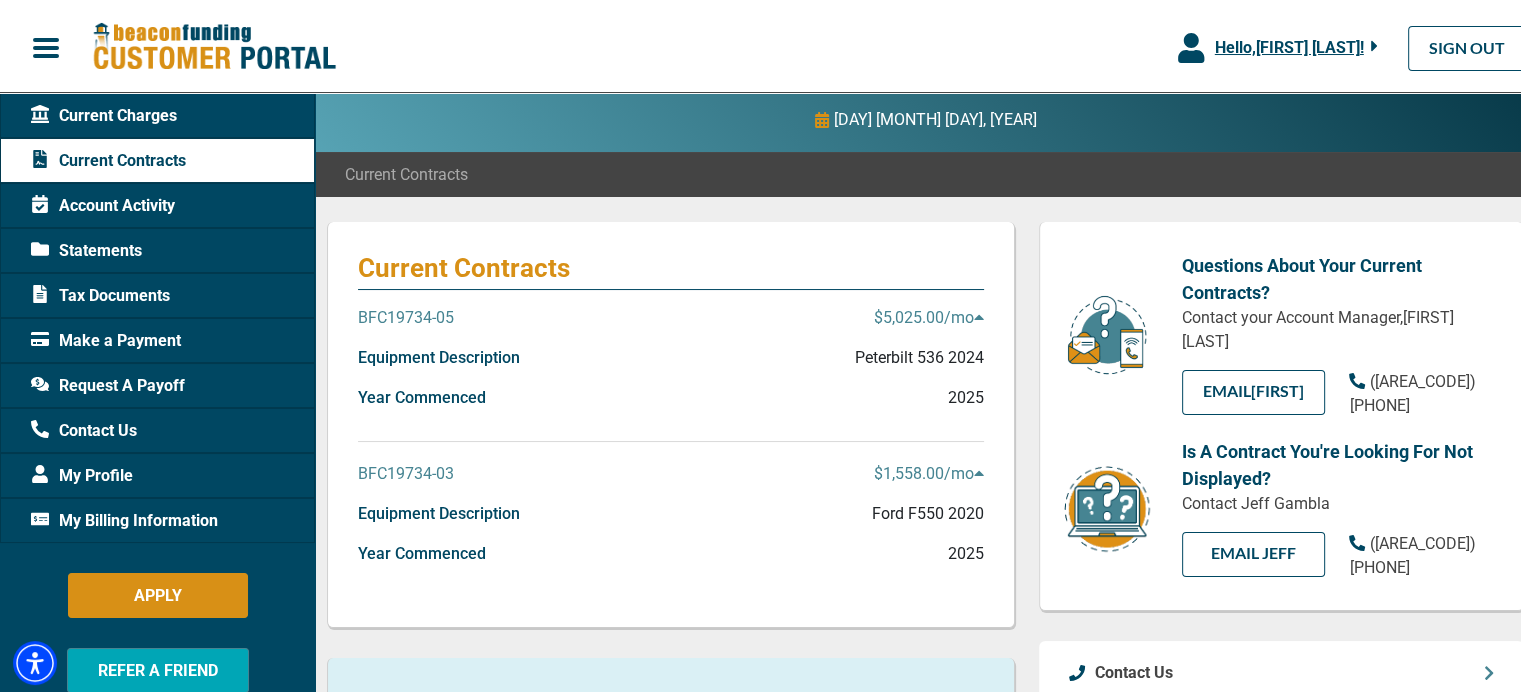 click on "$5,025.00 /mo" at bounding box center (929, 315) 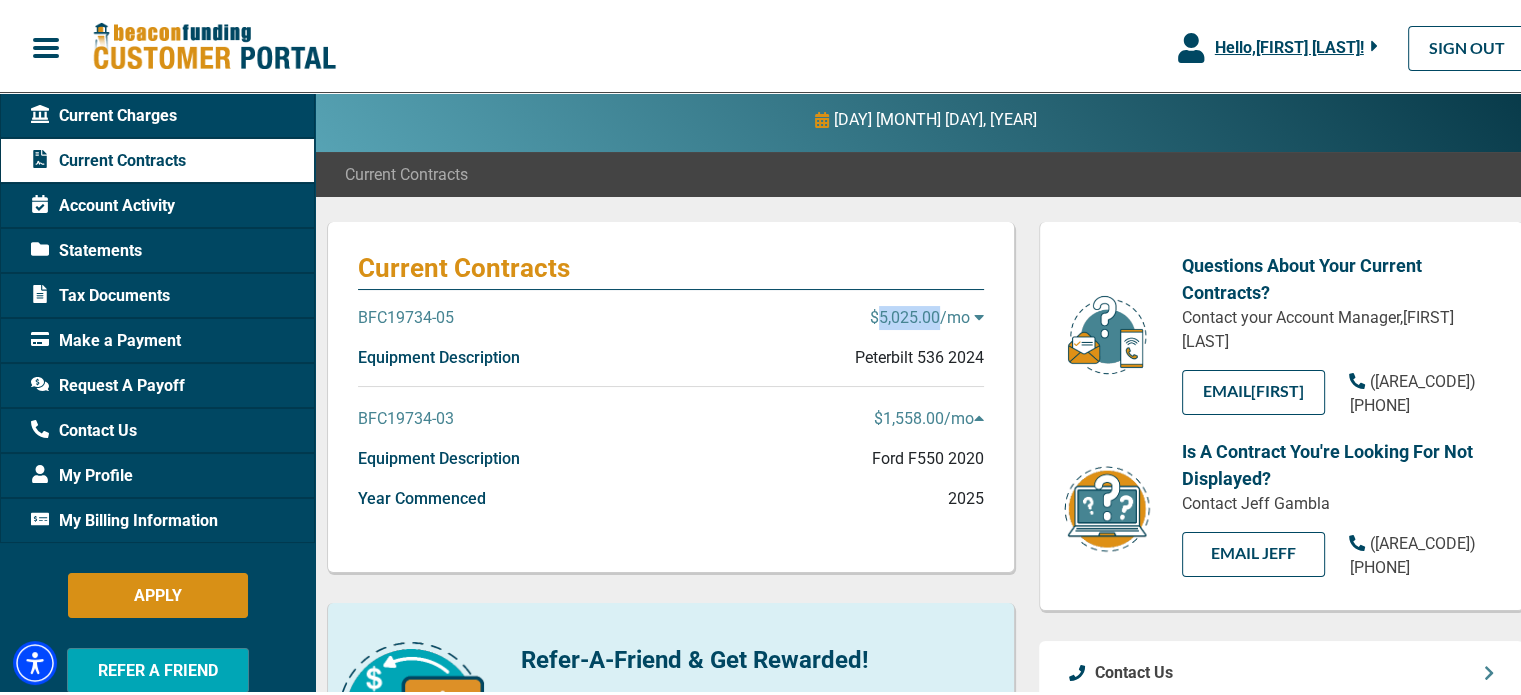 click on "$5,025.00 /mo" at bounding box center [927, 315] 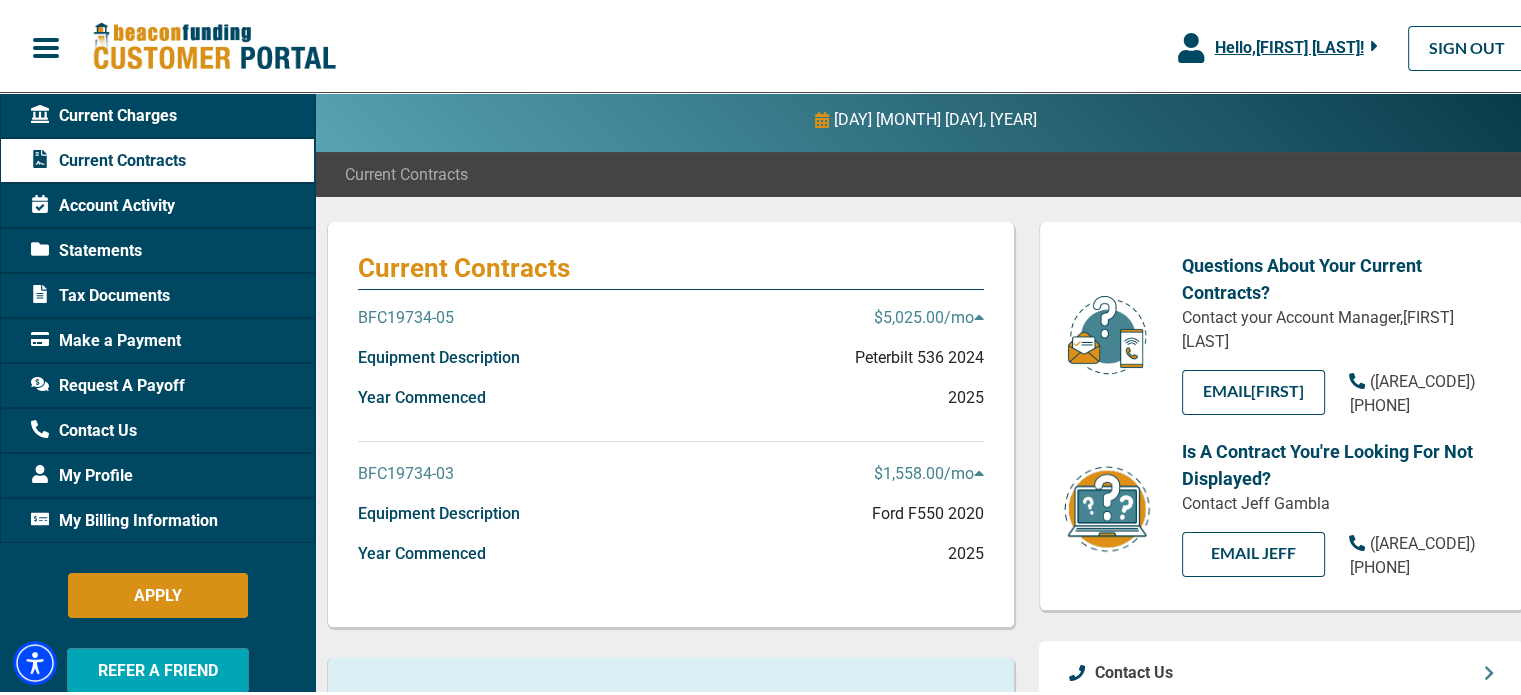 click on "Current Charges" at bounding box center [104, 113] 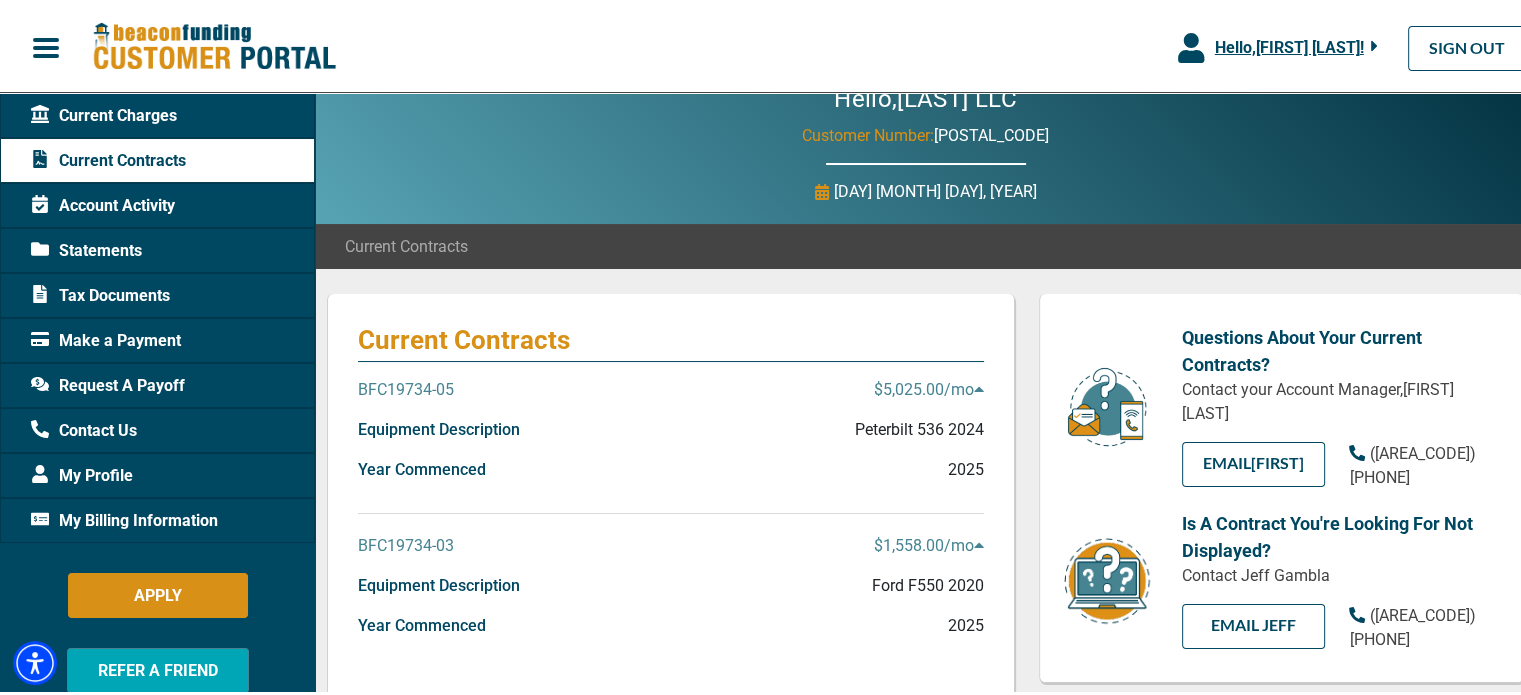 scroll, scrollTop: 0, scrollLeft: 0, axis: both 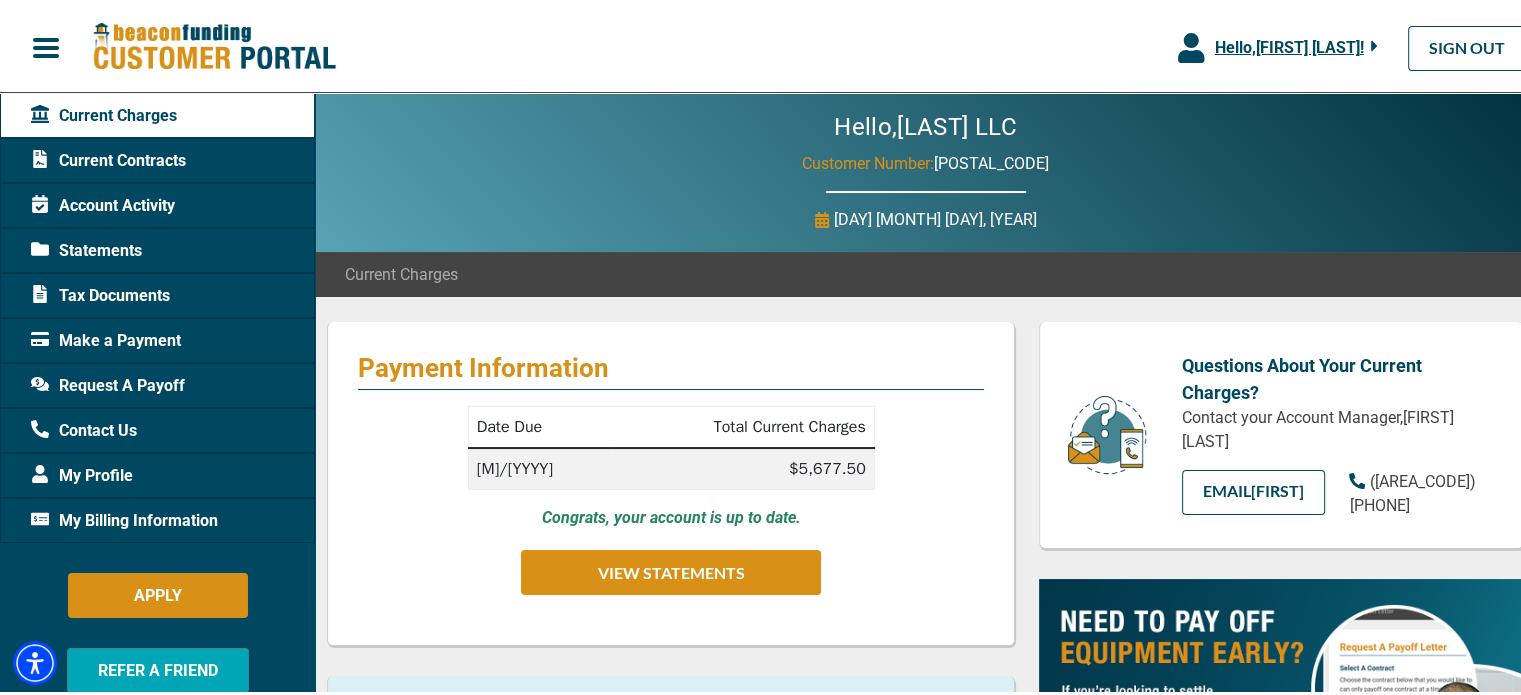 click on "$5,677.50" at bounding box center (743, 466) 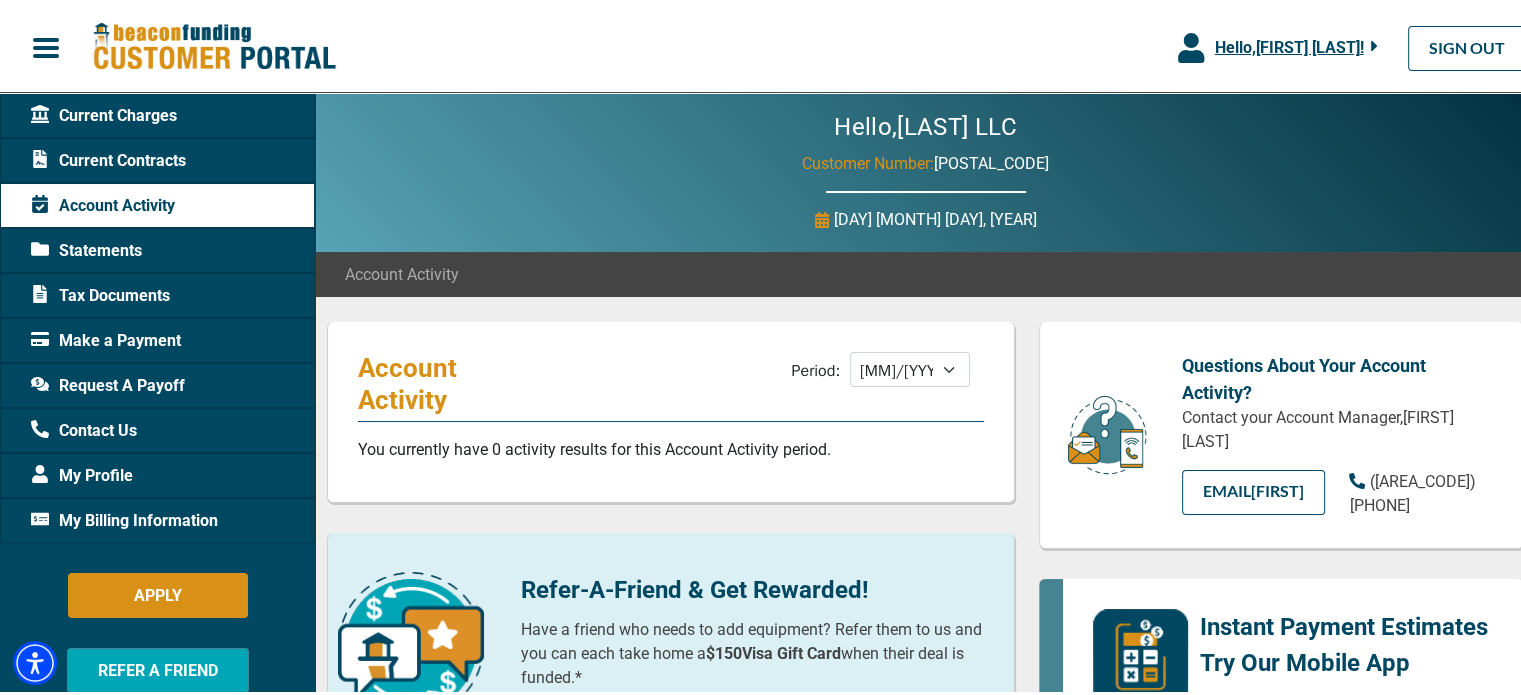 click on "Statements" at bounding box center [86, 248] 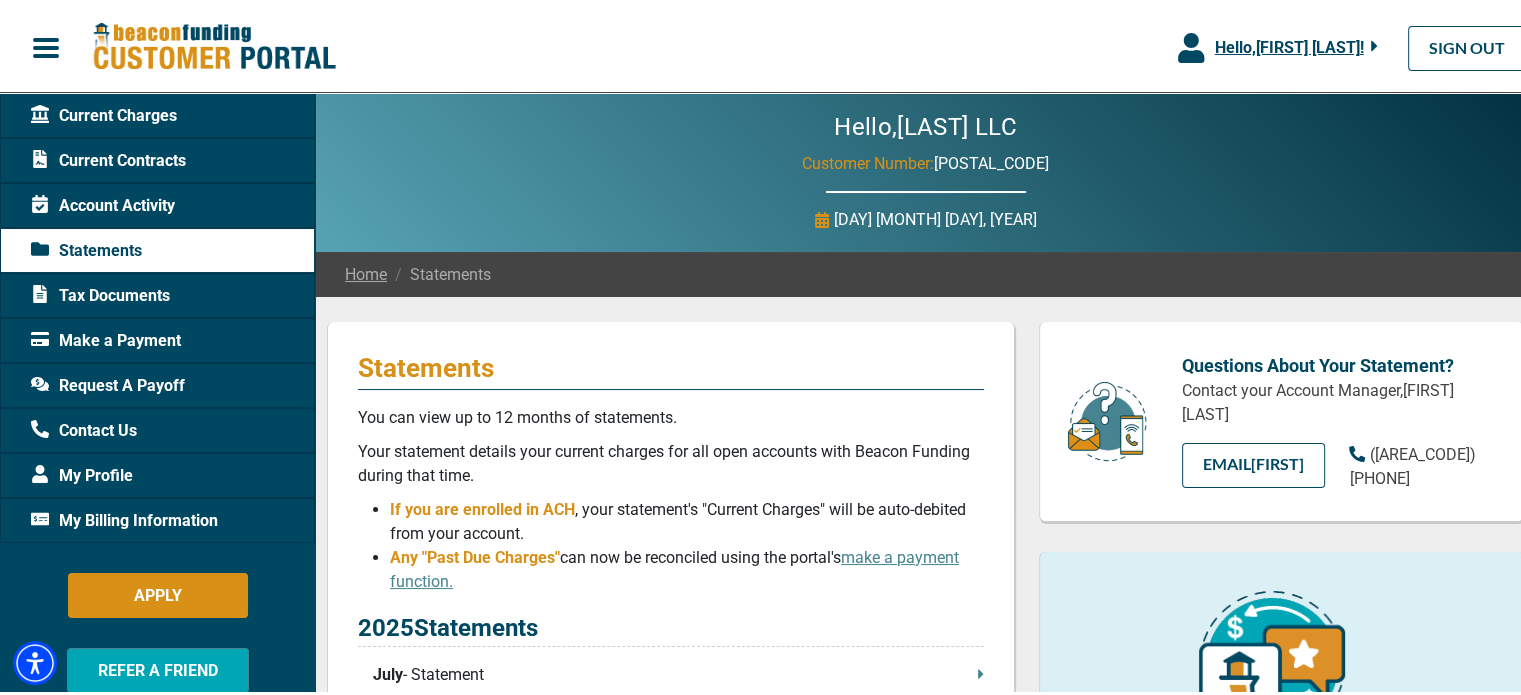 click on "Current Charges" at bounding box center (104, 113) 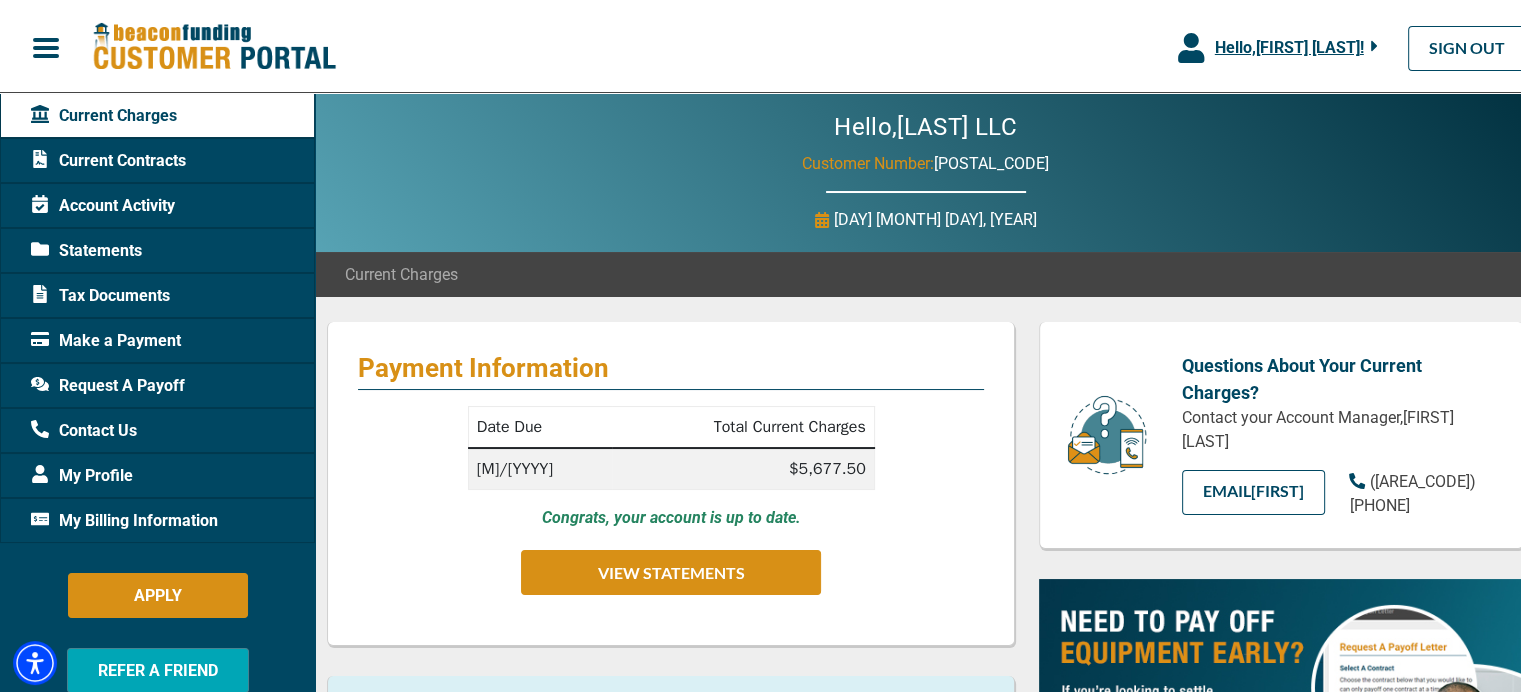 click on "Current Contracts" at bounding box center (108, 158) 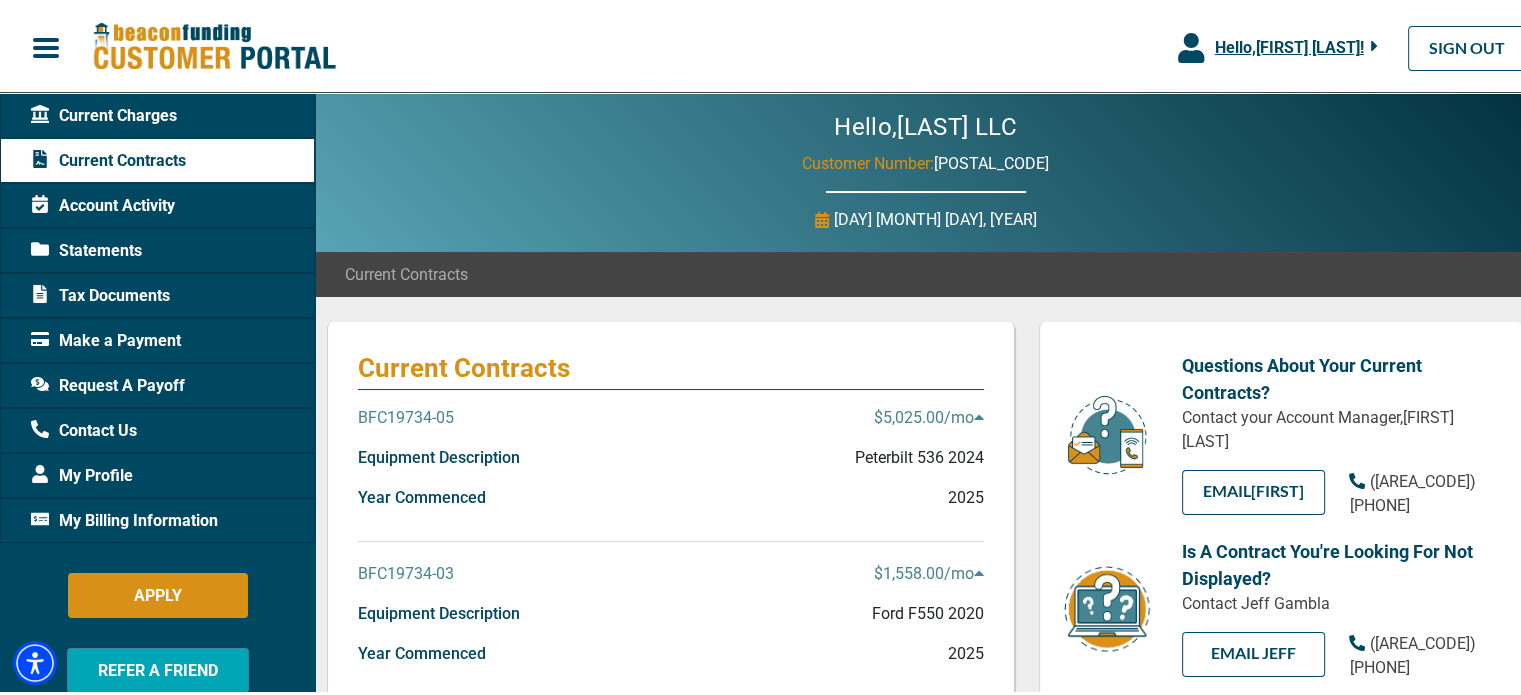 click on "$5,025.00 /mo" at bounding box center [929, 415] 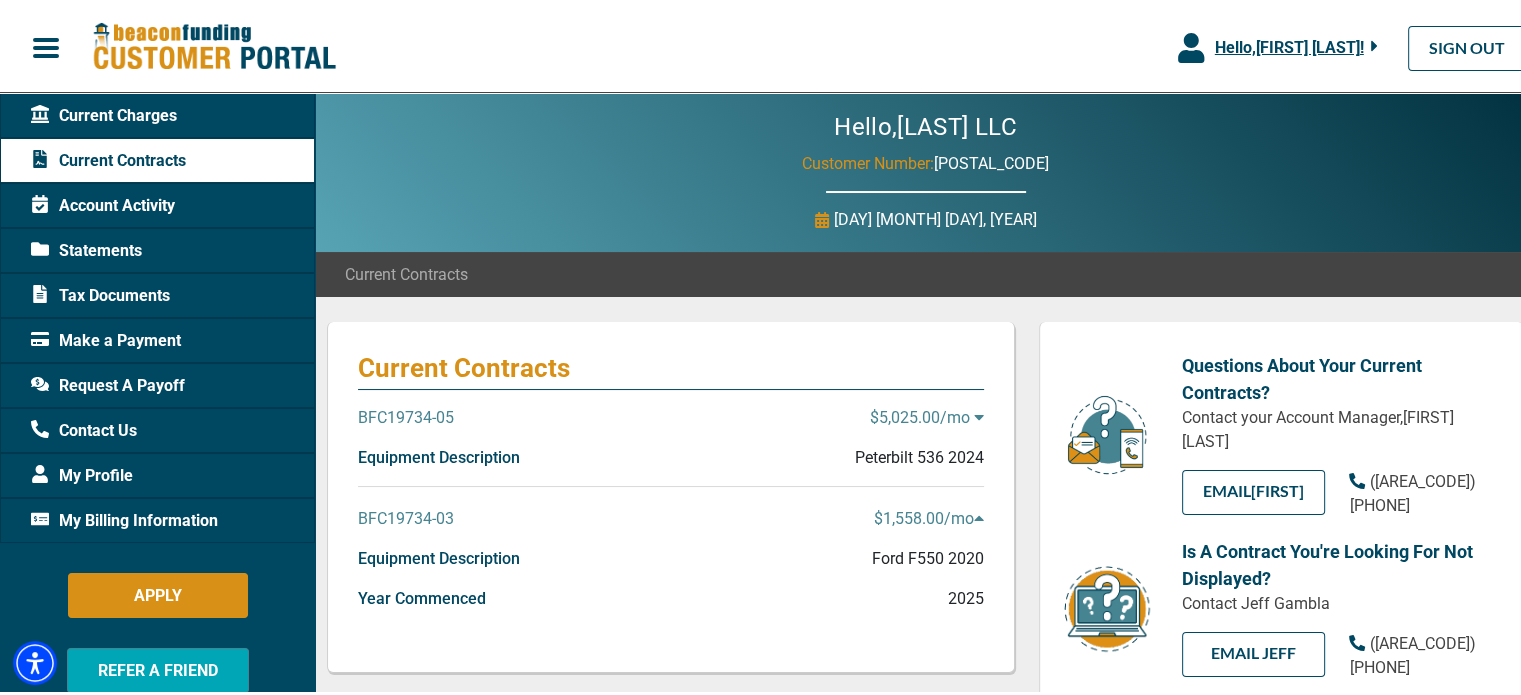 click on "$5,025.00 /mo" at bounding box center (927, 415) 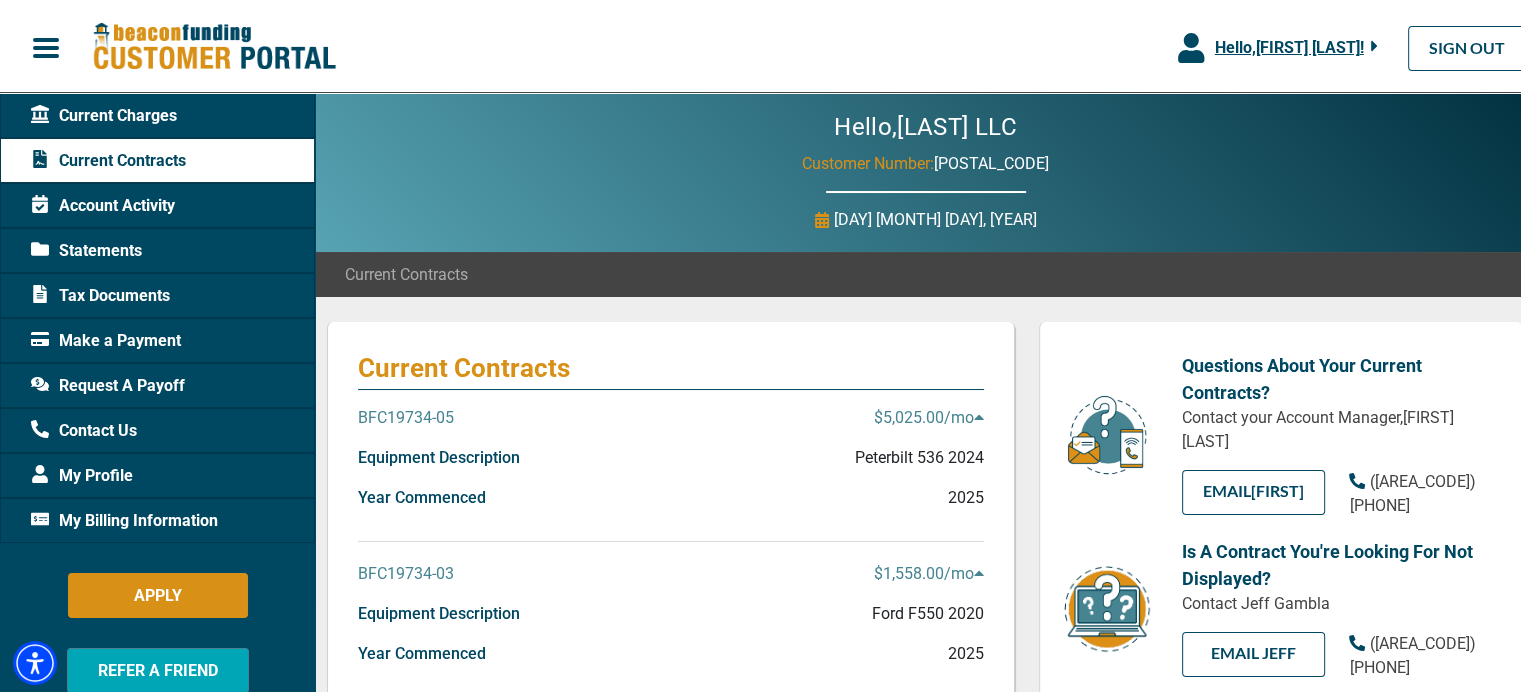 click on "$5,025.00 /mo" at bounding box center [929, 415] 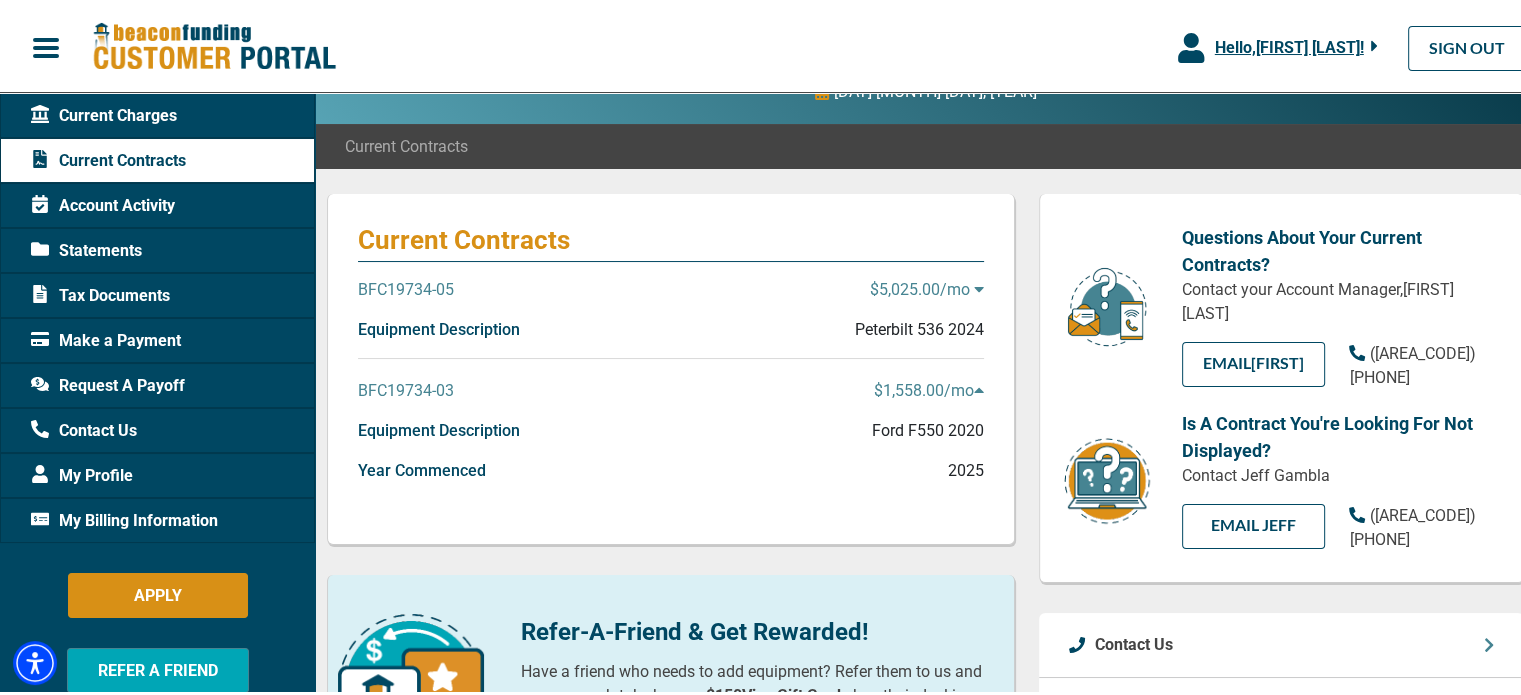 scroll, scrollTop: 100, scrollLeft: 0, axis: vertical 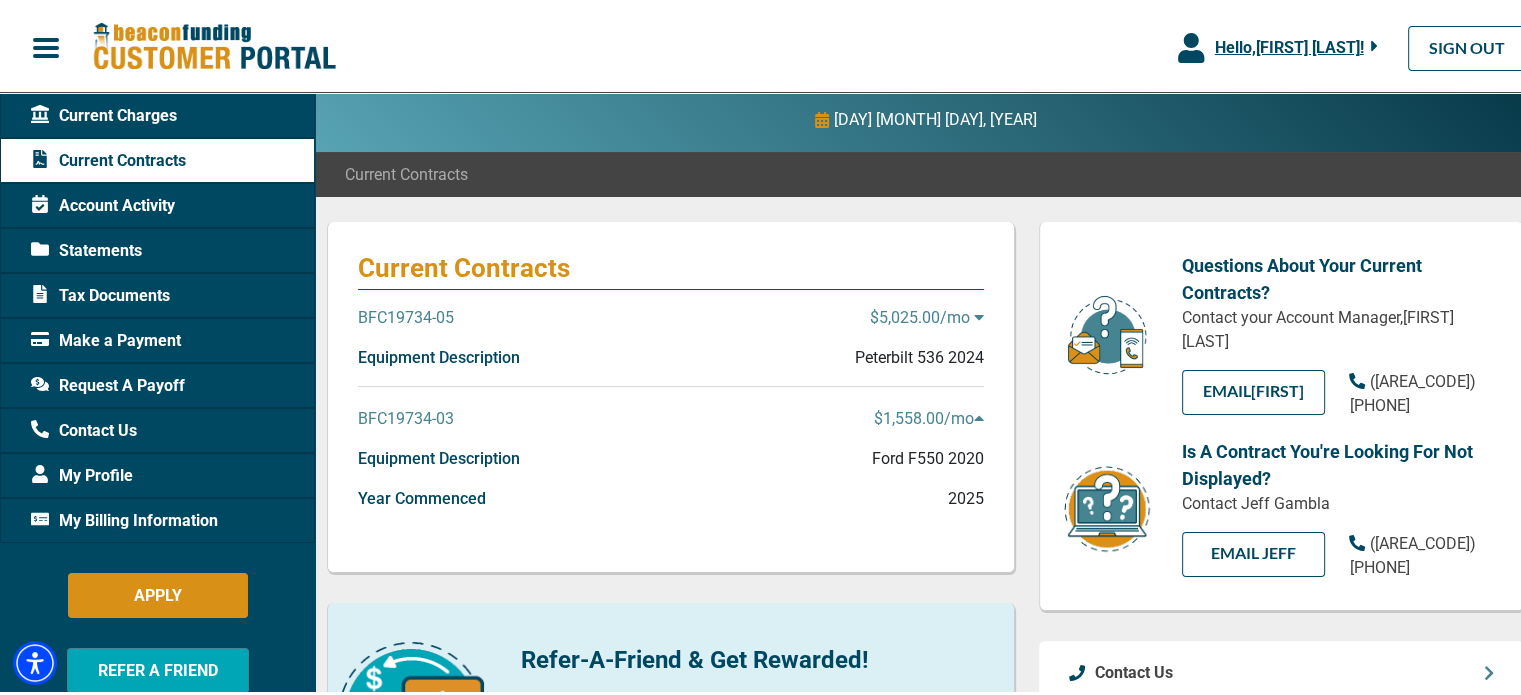 click on "$5,025.00 /mo" at bounding box center (927, 315) 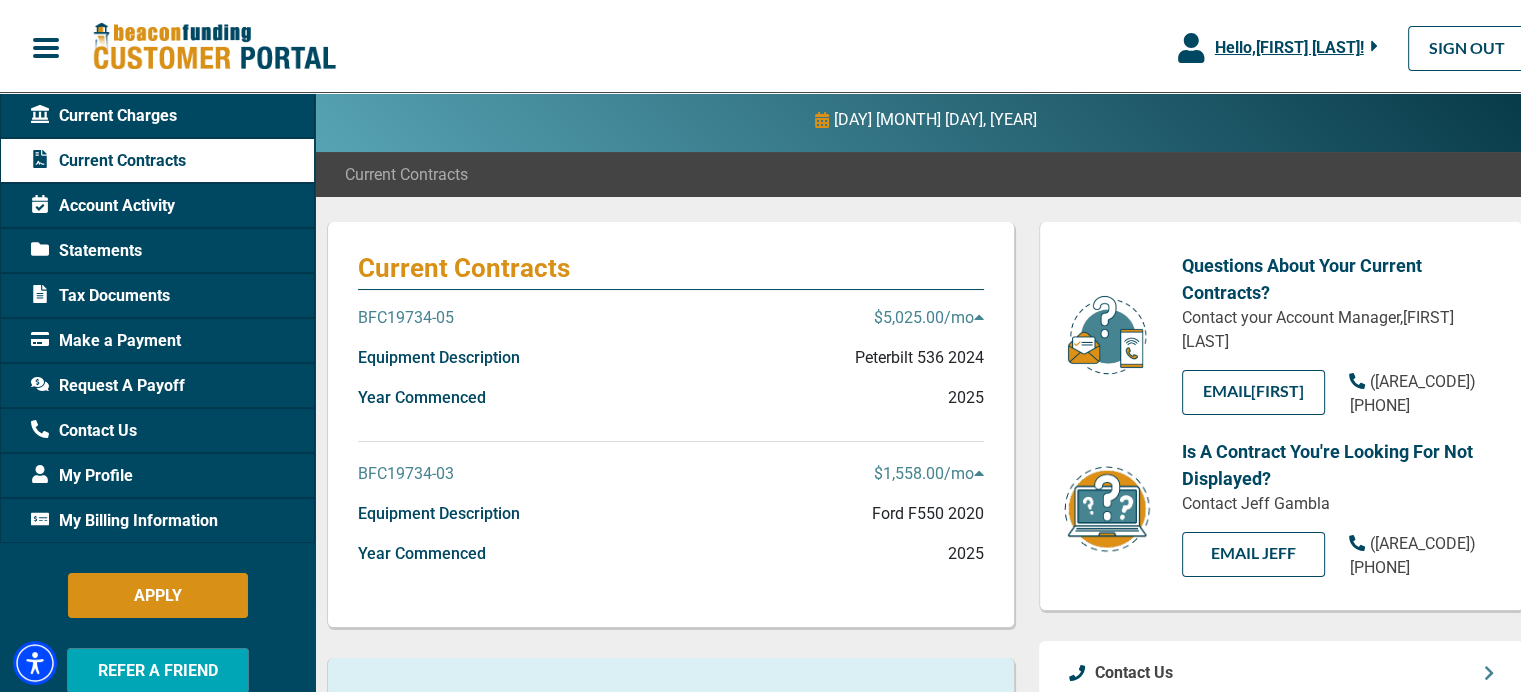 click on "$5,025.00 /mo" at bounding box center [929, 315] 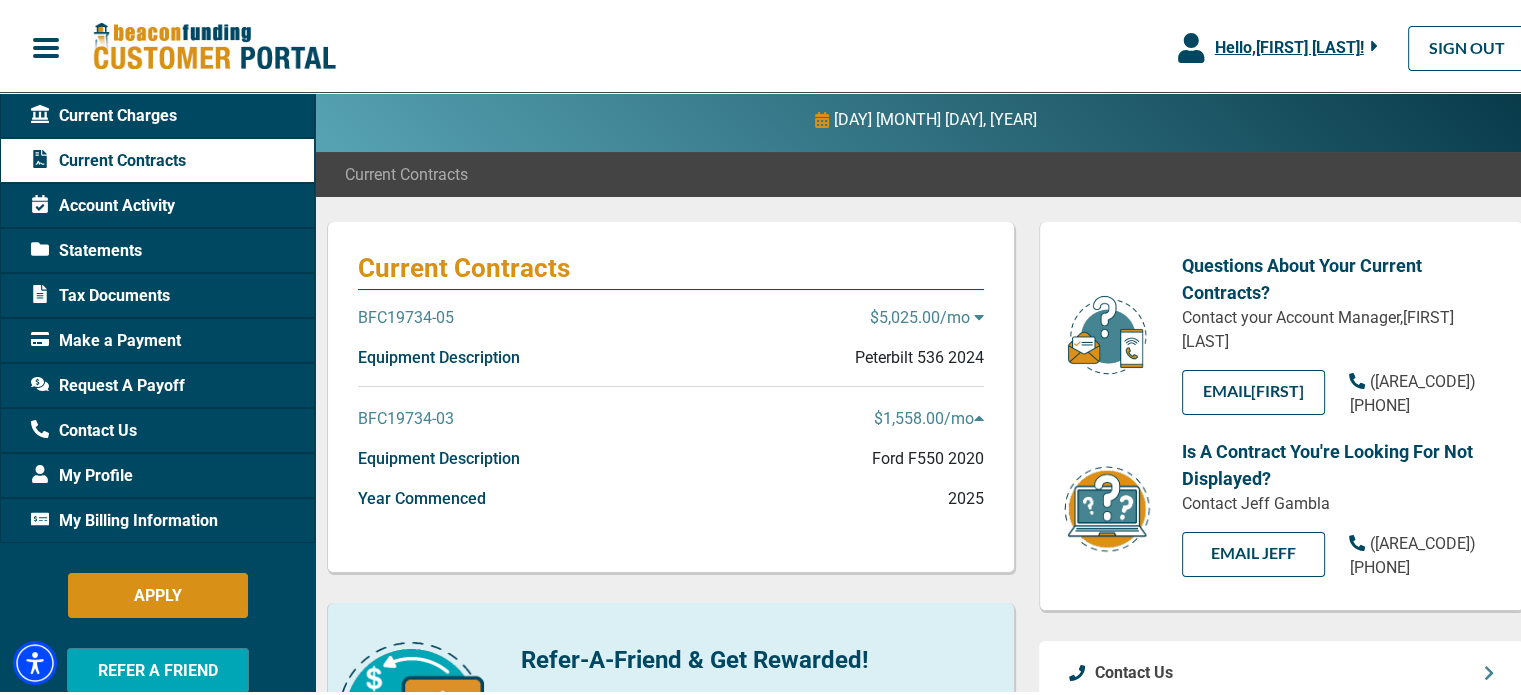 click on "$5,025.00 /mo" at bounding box center (927, 315) 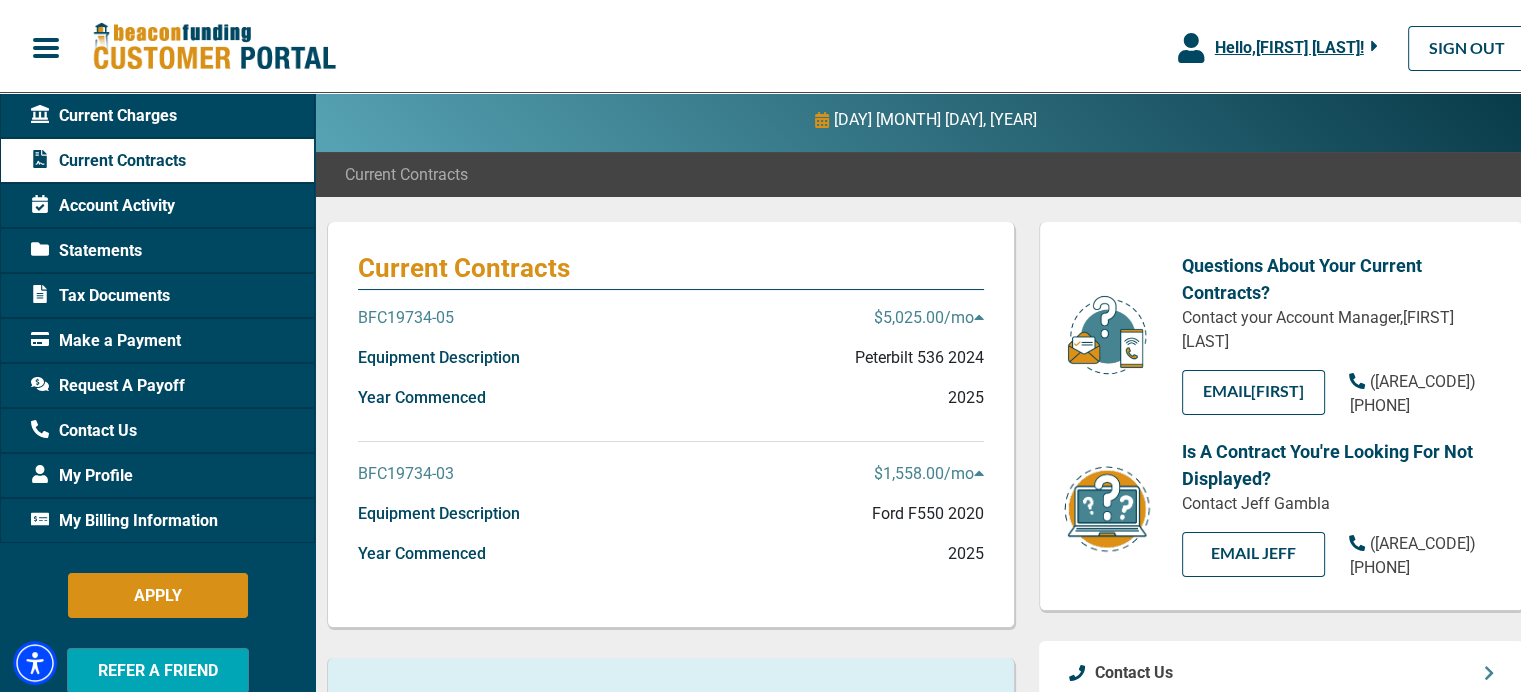 click on "Statements" at bounding box center (86, 248) 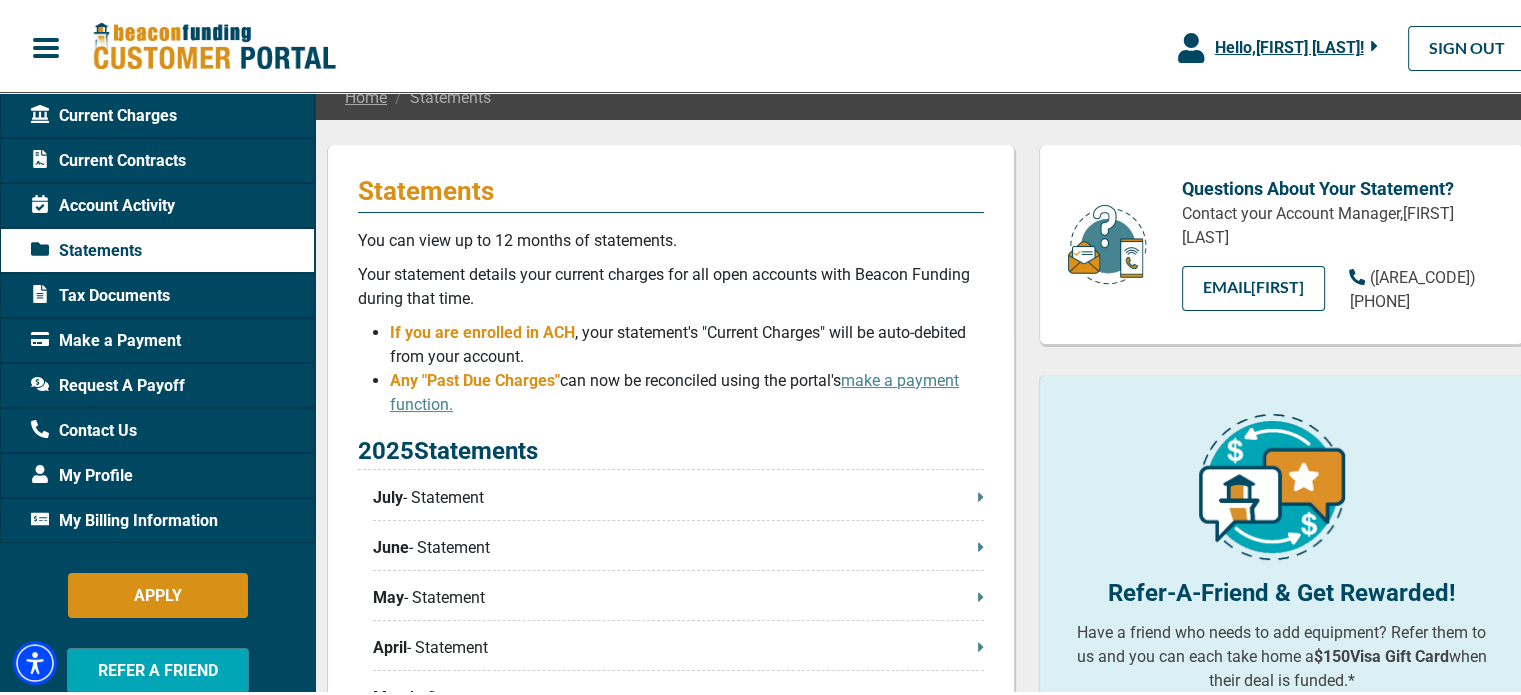 scroll, scrollTop: 300, scrollLeft: 0, axis: vertical 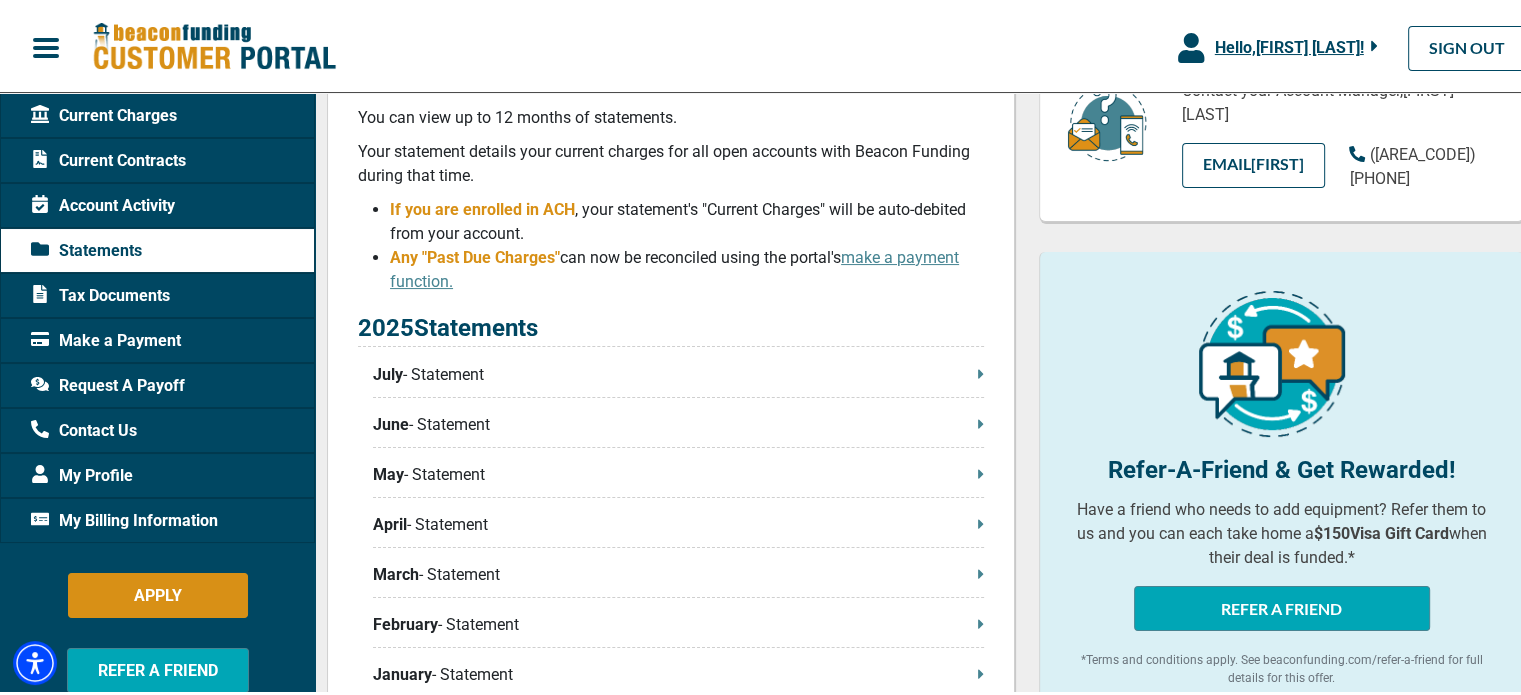 click on "July  - Statement" at bounding box center (678, 372) 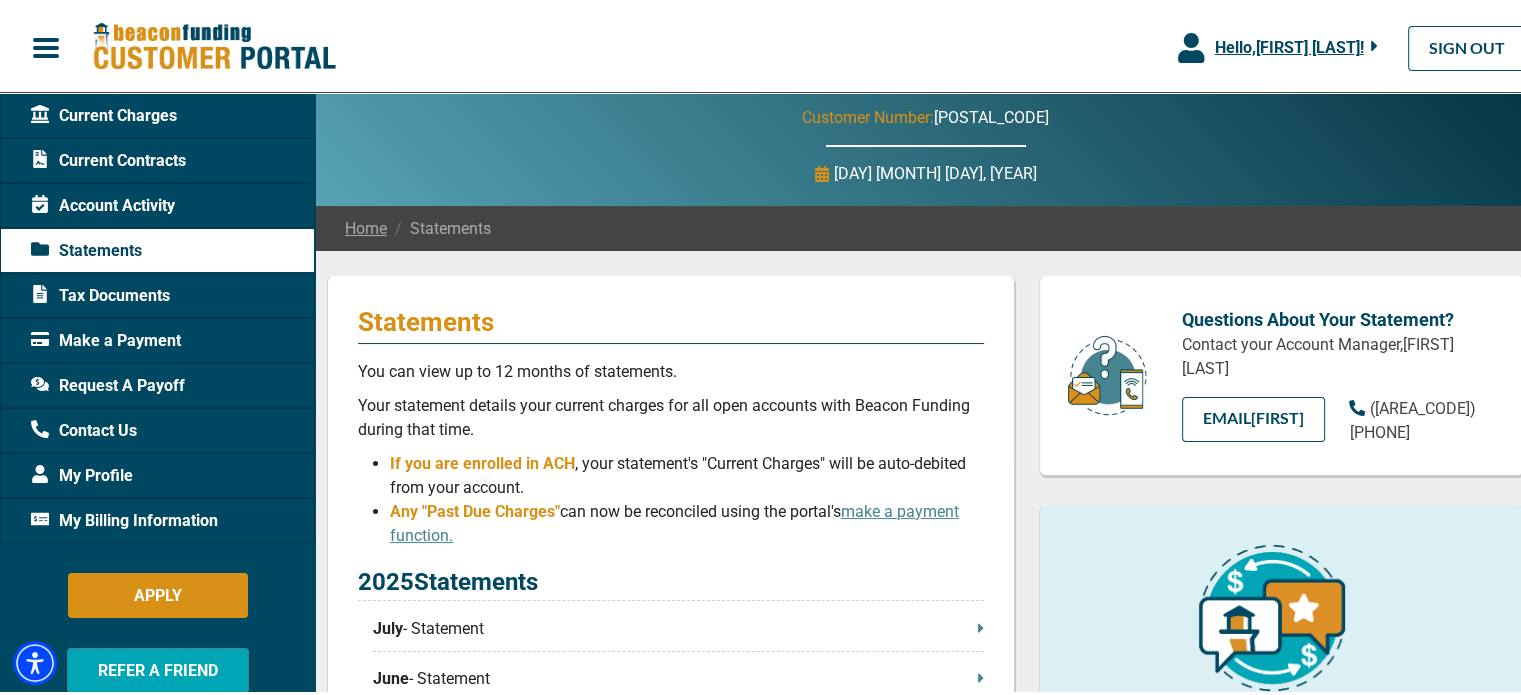 scroll, scrollTop: 0, scrollLeft: 0, axis: both 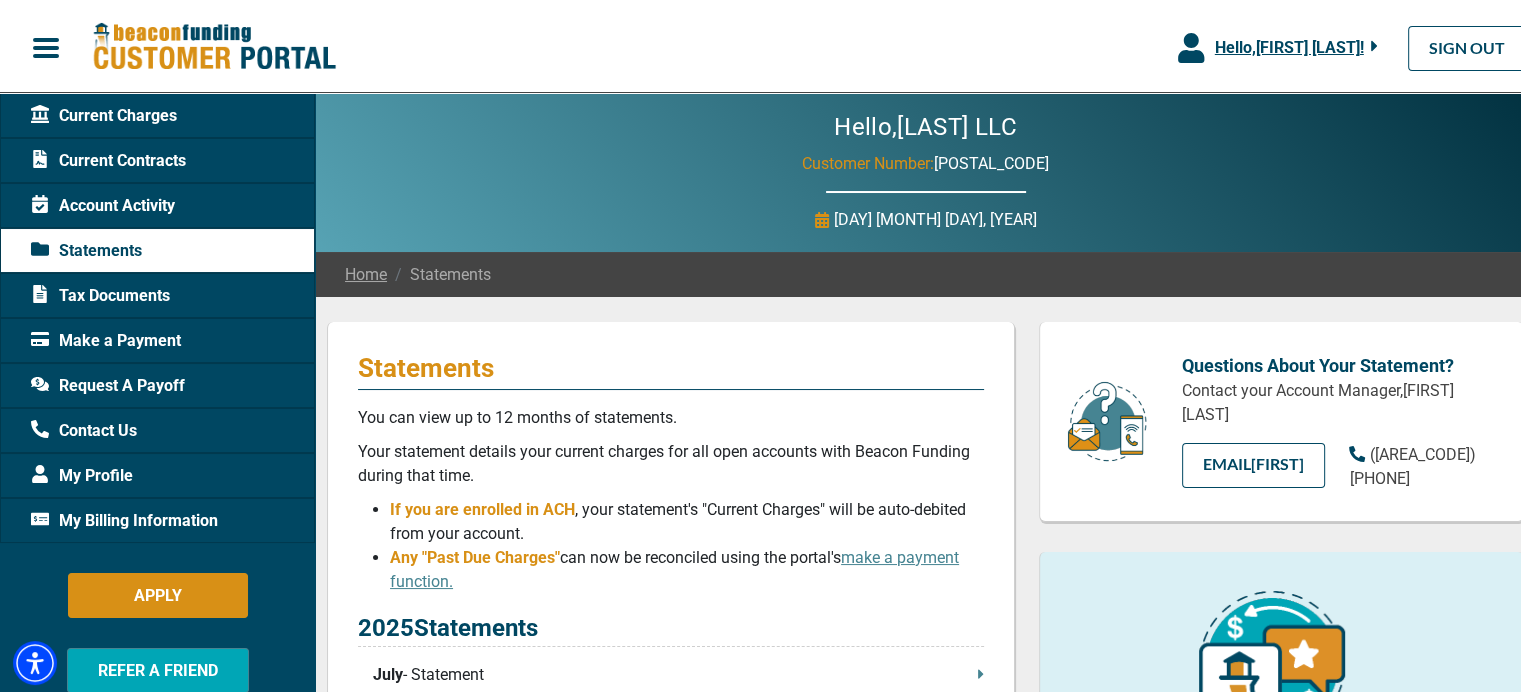 click on "Current Charges" at bounding box center (104, 113) 